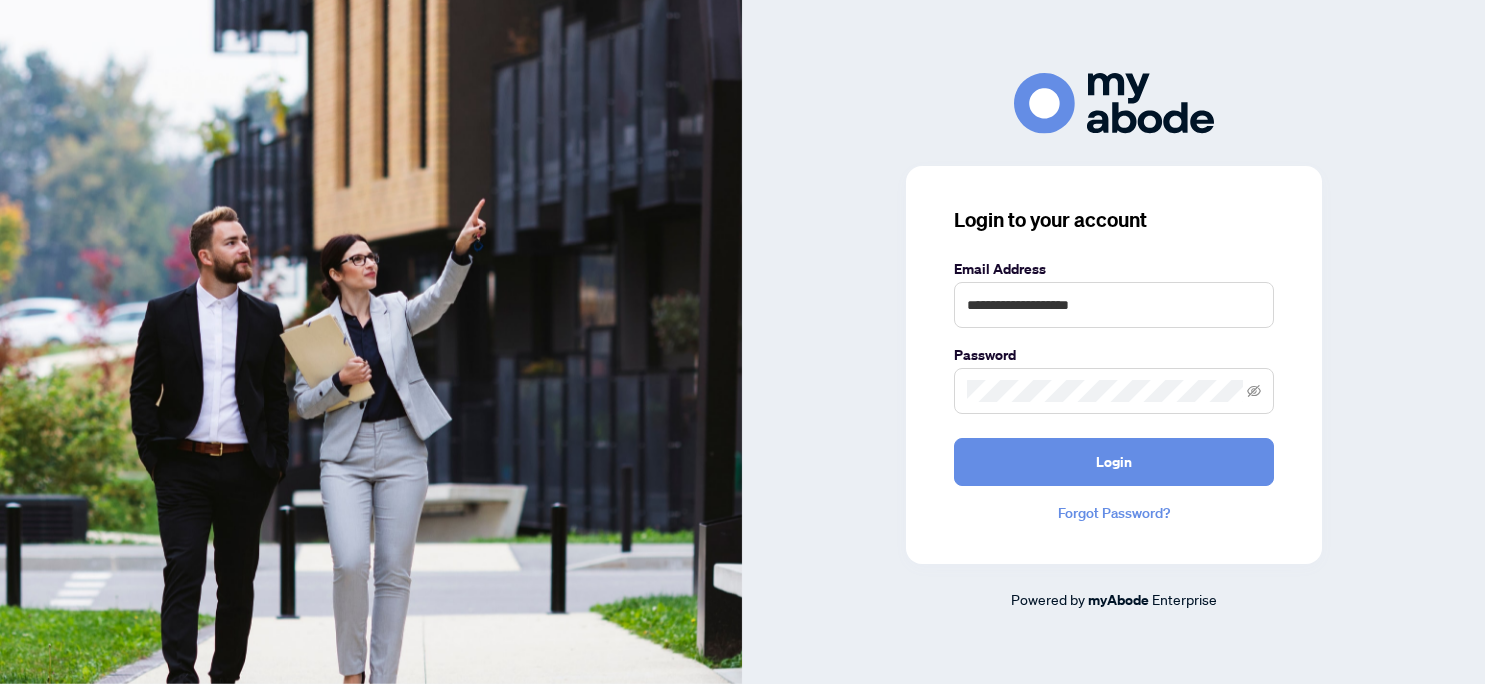 scroll, scrollTop: 0, scrollLeft: 0, axis: both 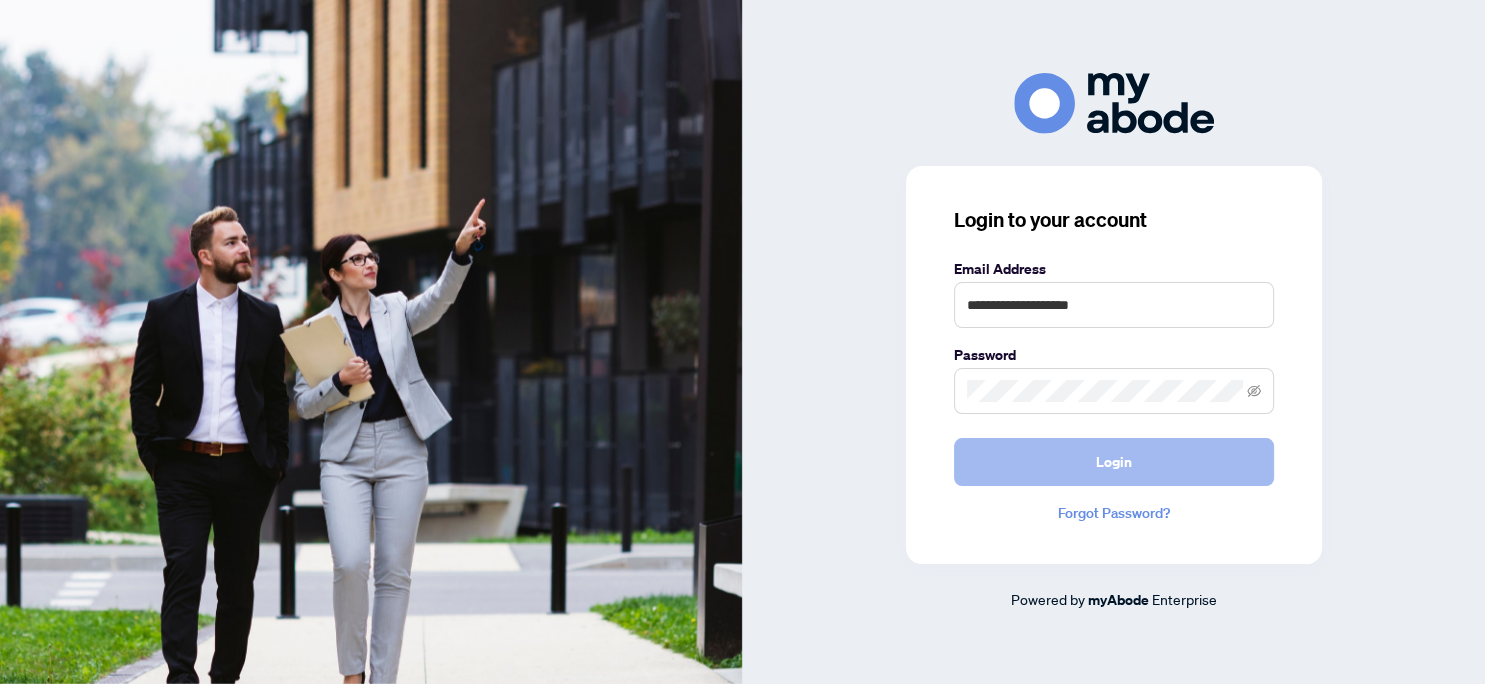 click on "Login" at bounding box center [1114, 462] 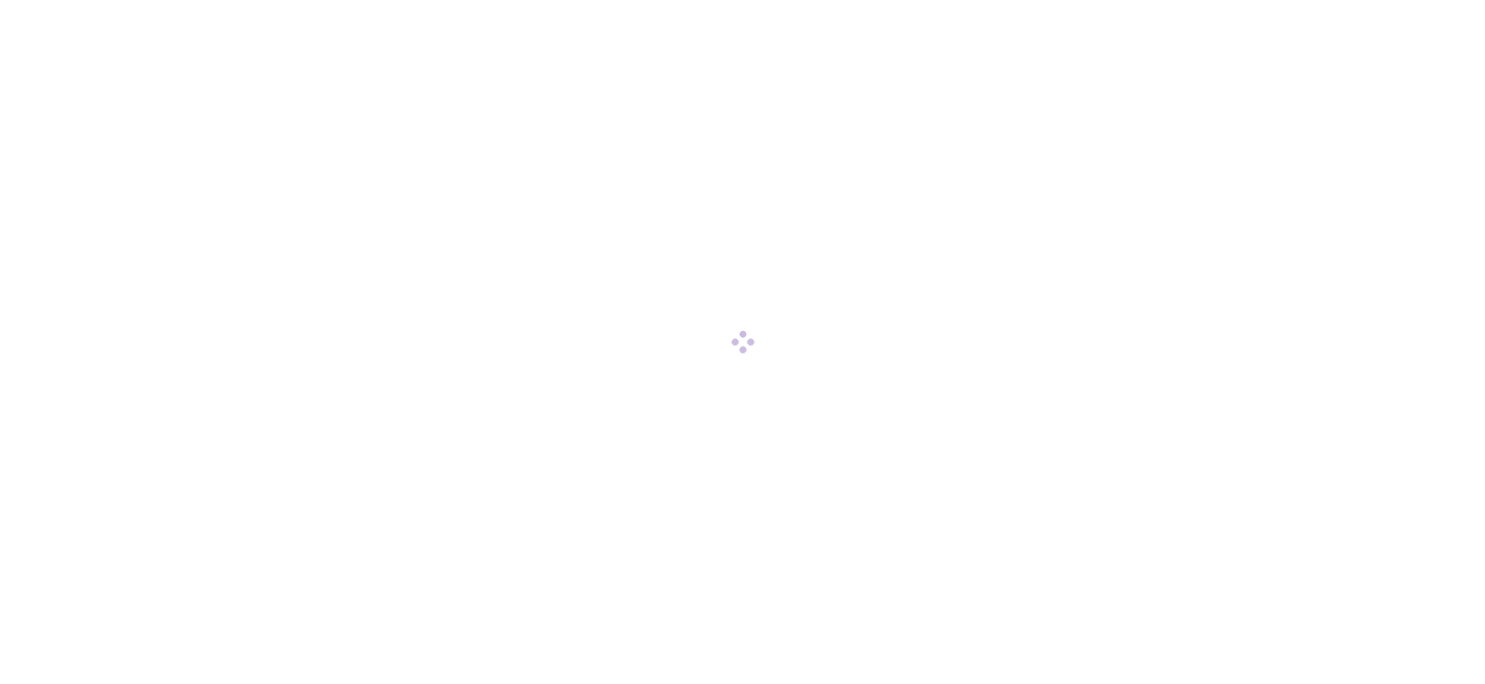 scroll, scrollTop: 0, scrollLeft: 0, axis: both 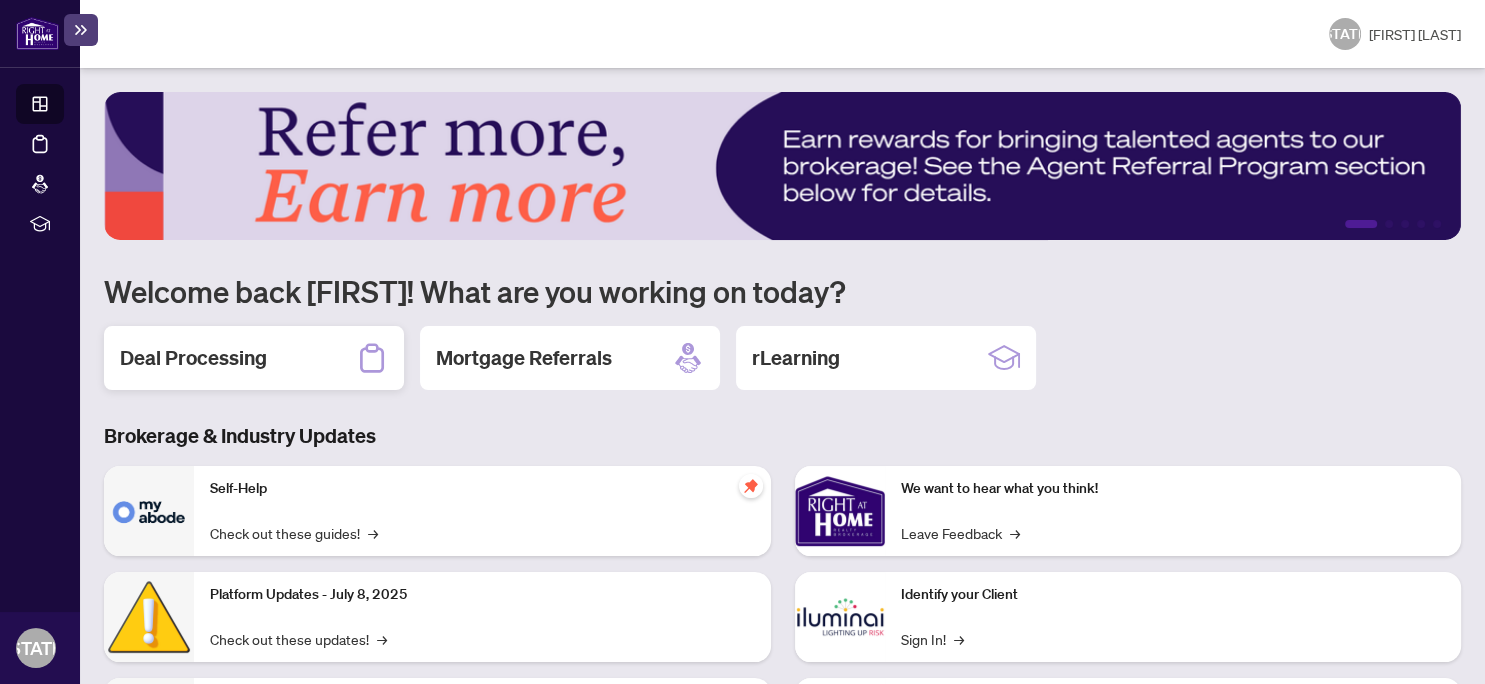 click on "Deal Processing" at bounding box center (193, 358) 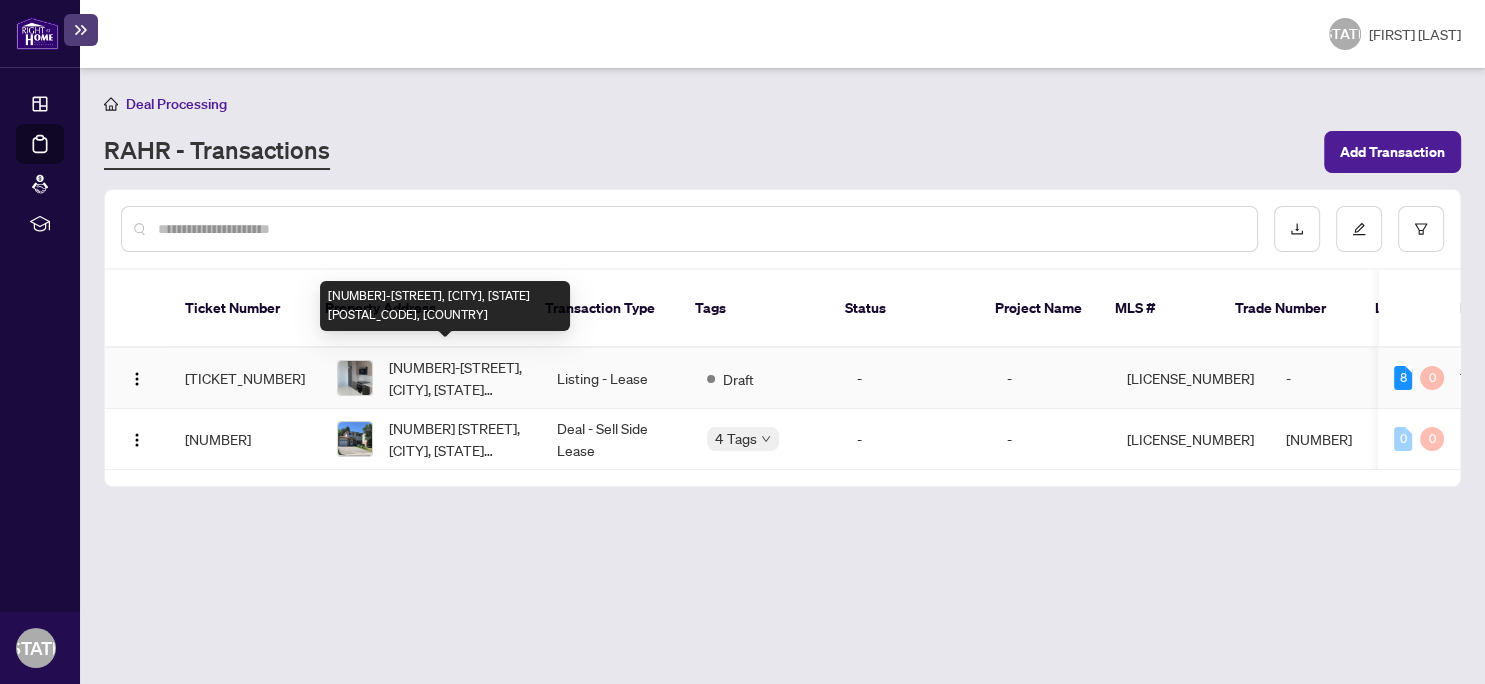 click on "[NUMBER]-[STREET], [CITY], [STATE] [POSTAL_CODE], [COUNTRY]" at bounding box center (457, 378) 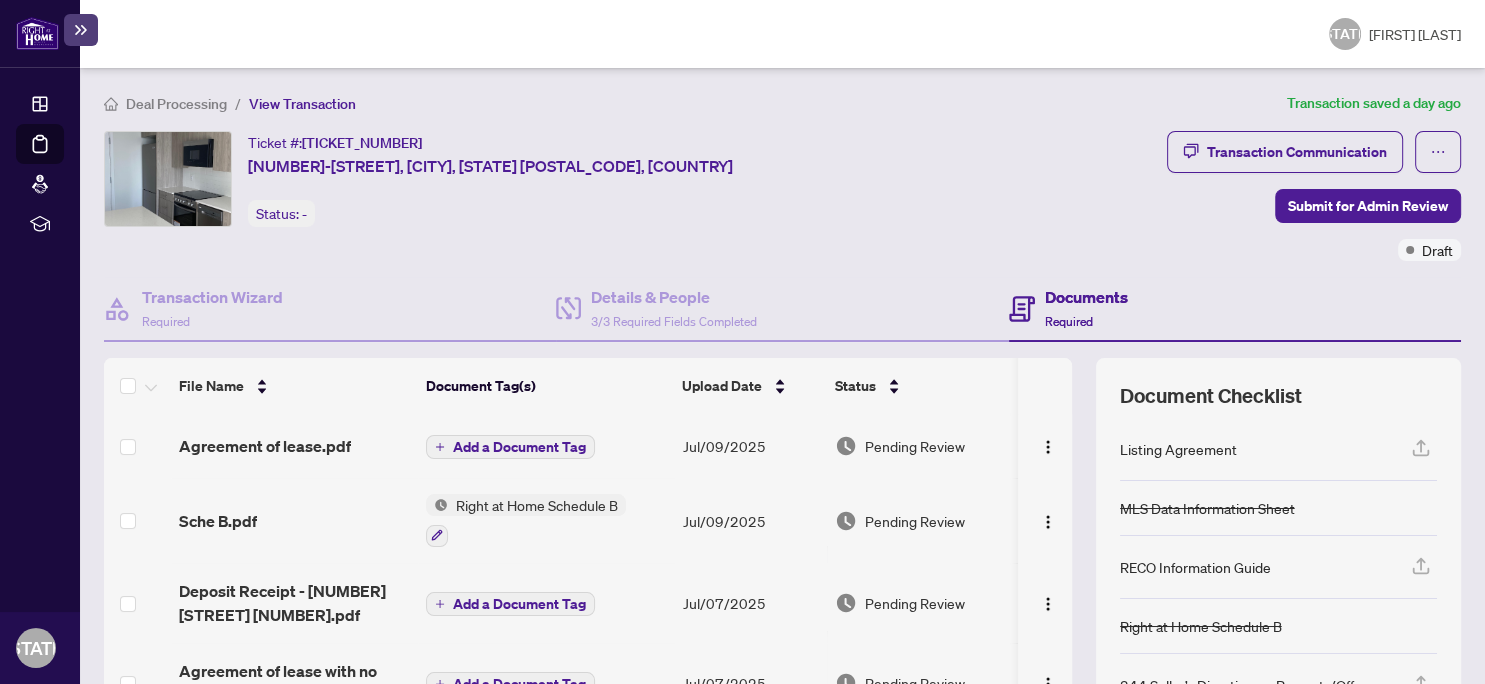 click 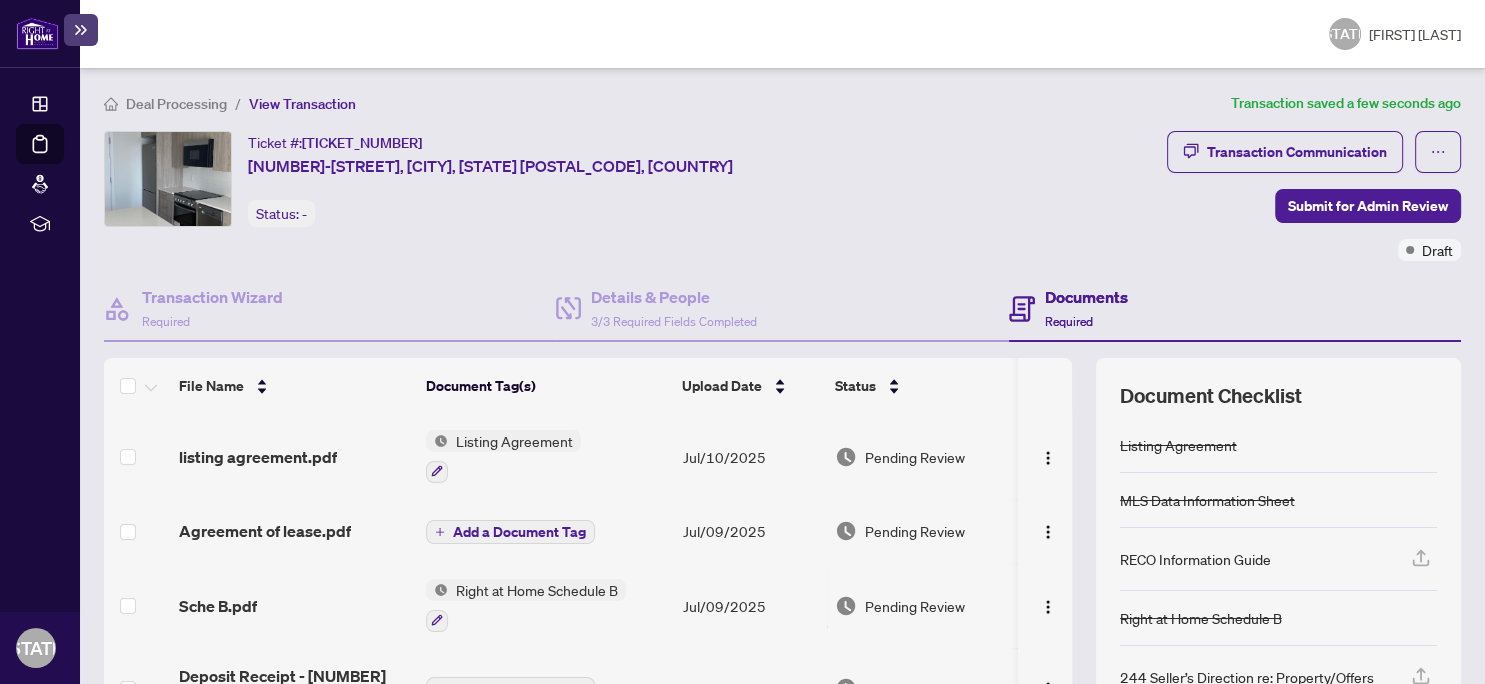 click 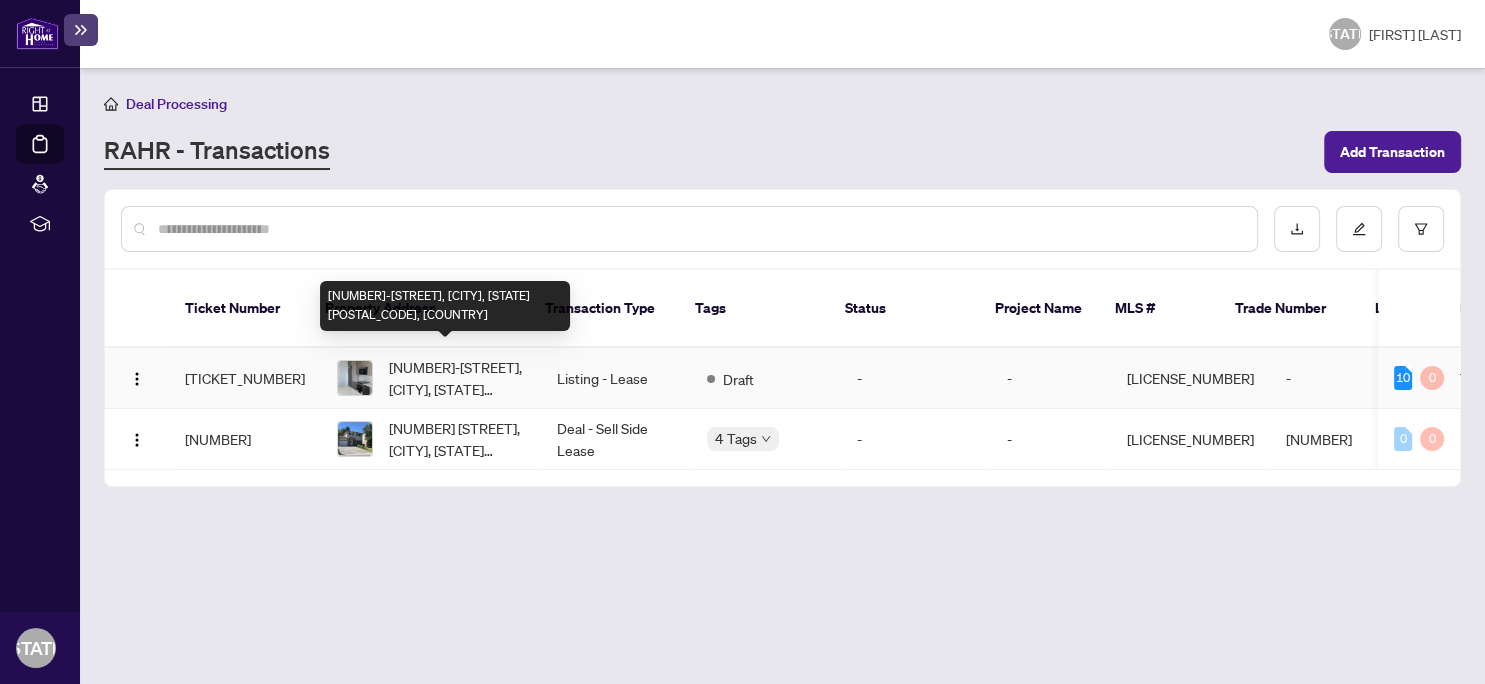 click on "[NUMBER]-[STREET], [CITY], [STATE] [POSTAL_CODE], [COUNTRY]" at bounding box center [457, 378] 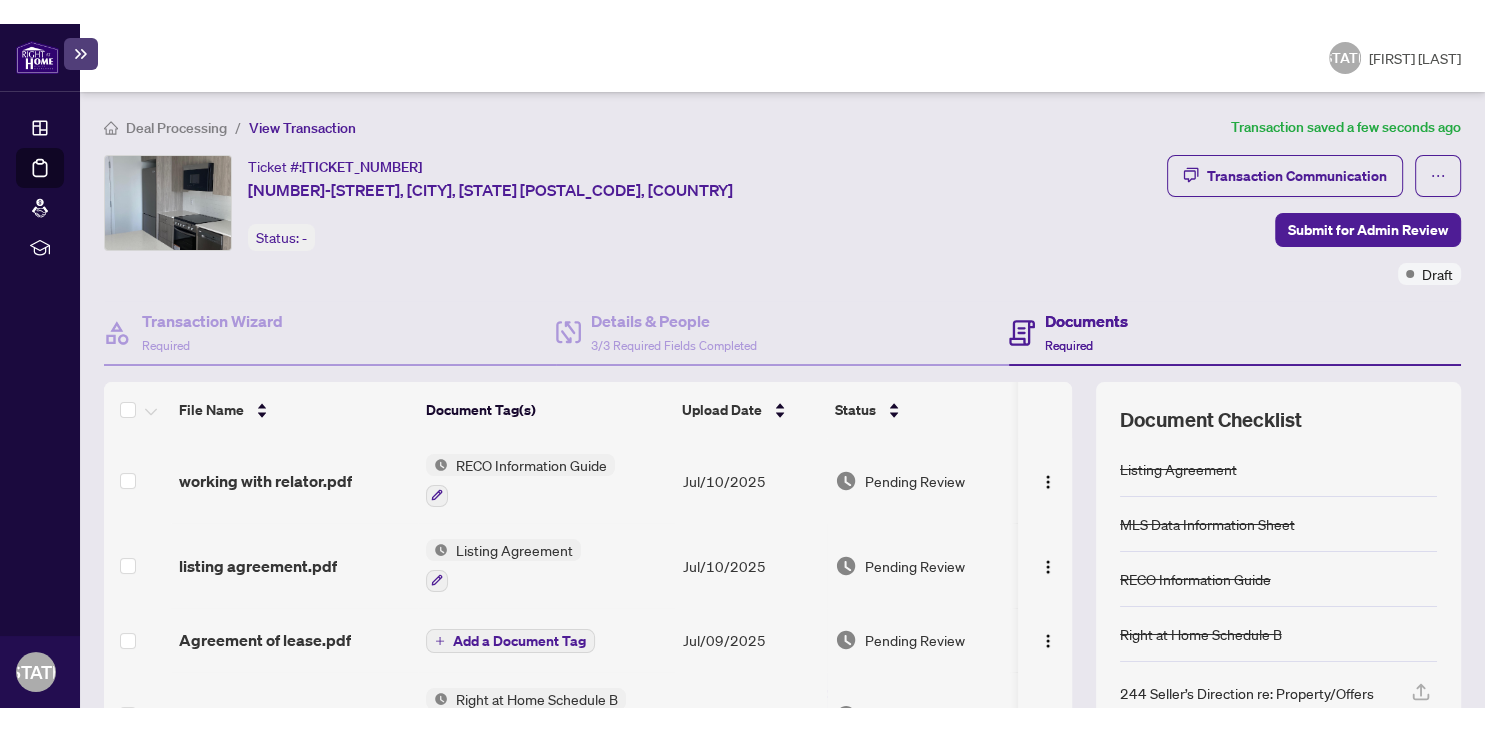 scroll, scrollTop: 203, scrollLeft: 0, axis: vertical 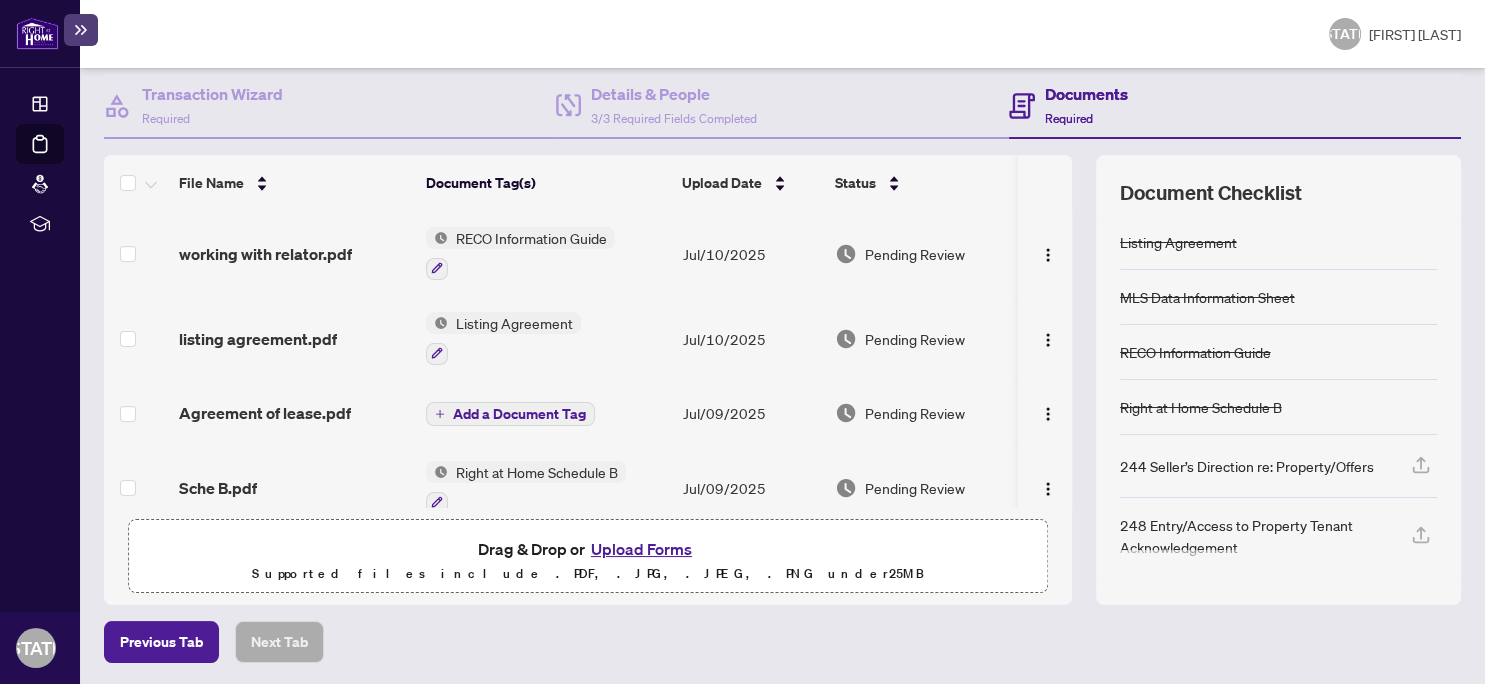 click on "Upload Forms" at bounding box center (641, 549) 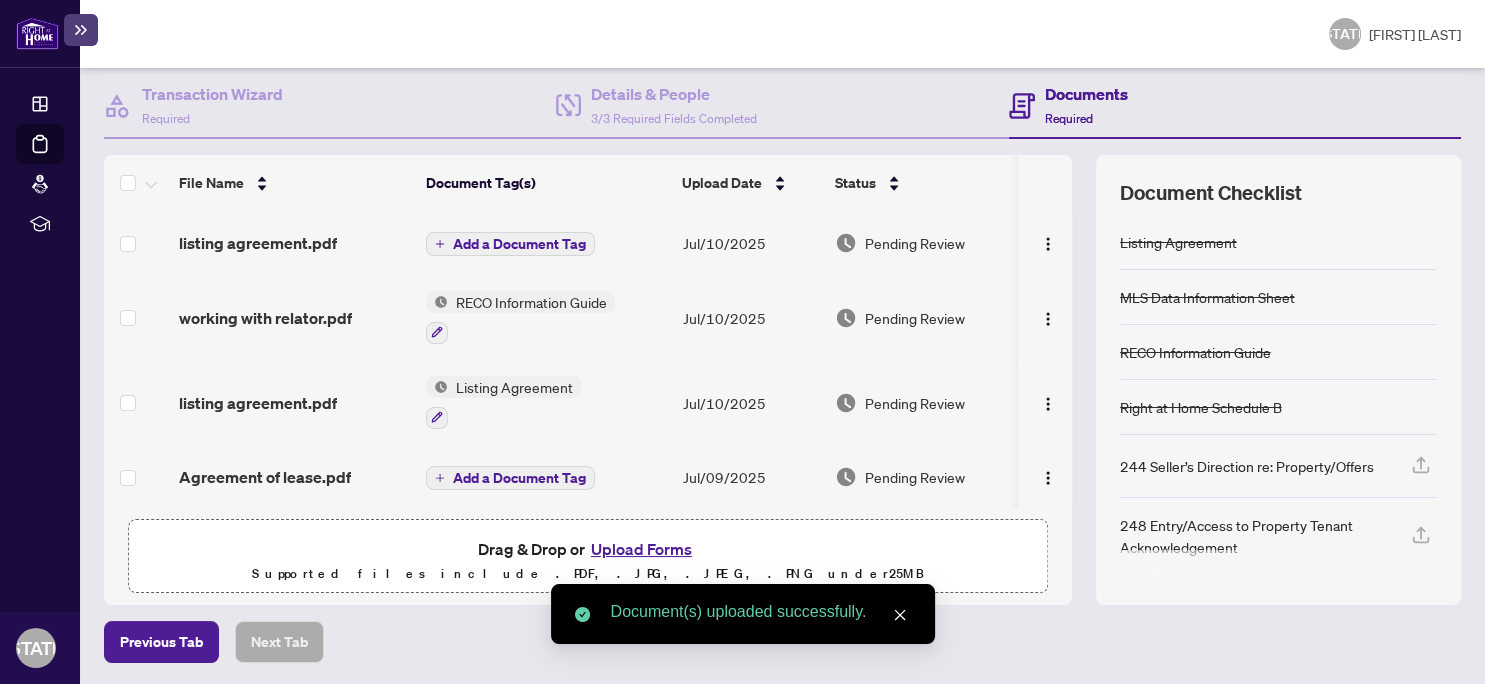 click on "Upload Forms" at bounding box center (641, 549) 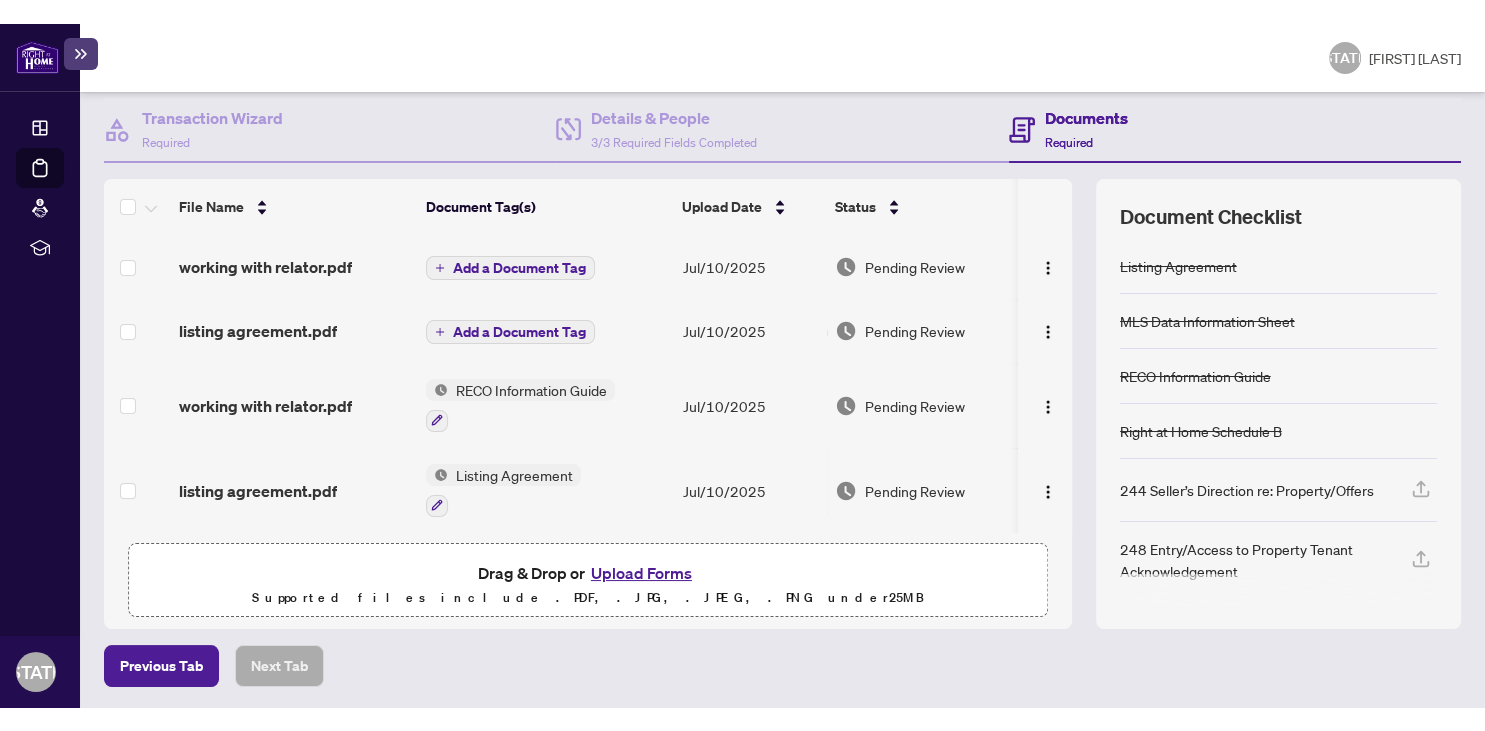 scroll, scrollTop: 156, scrollLeft: 0, axis: vertical 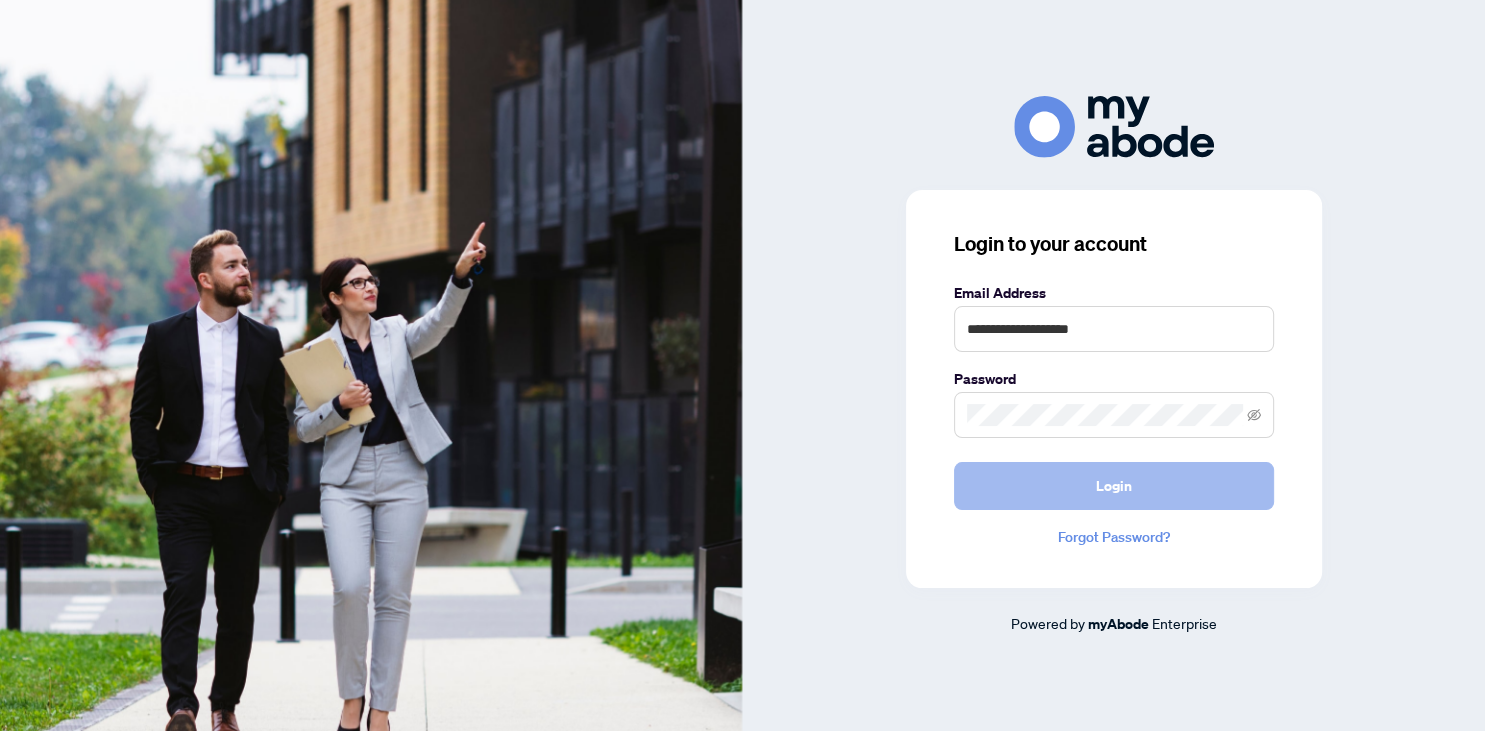 click on "Login" at bounding box center (1114, 486) 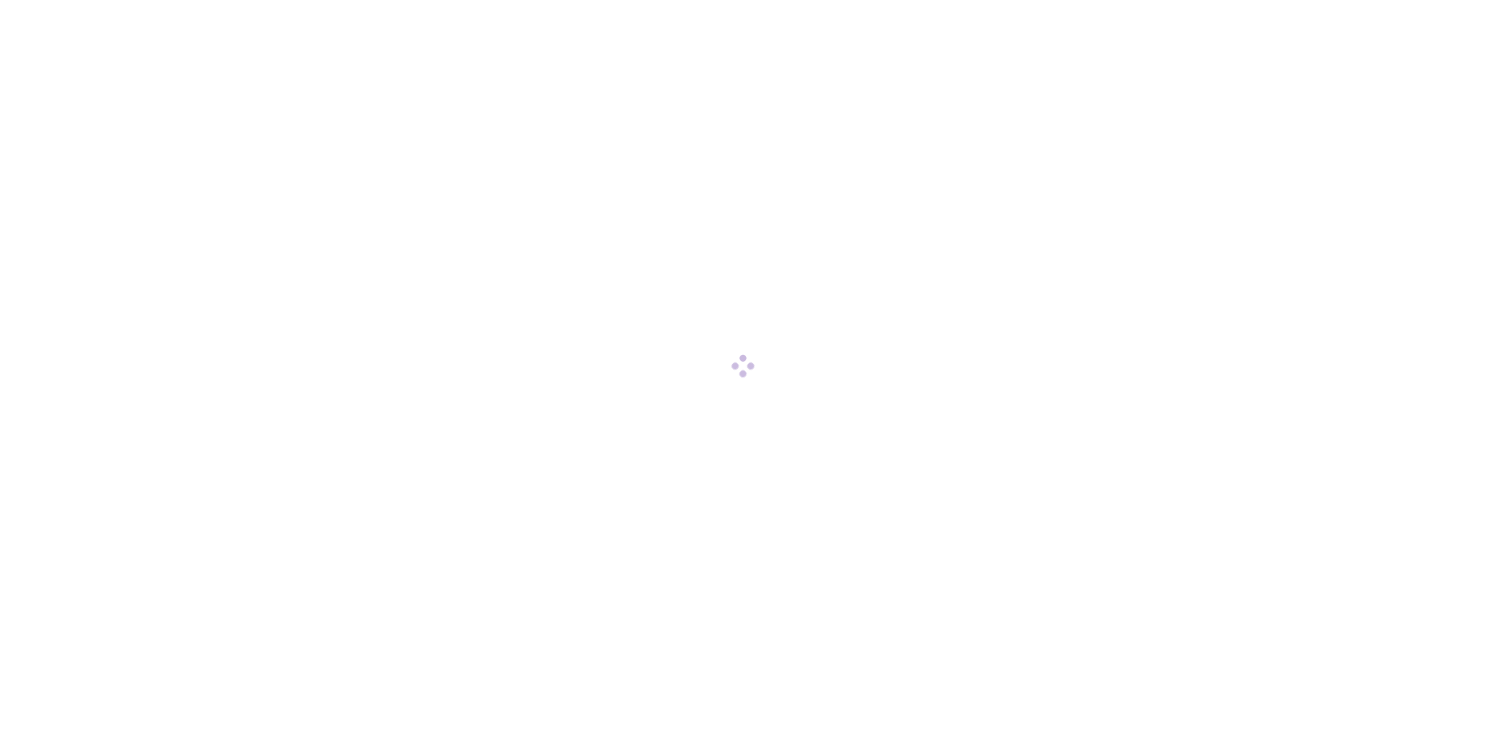 scroll, scrollTop: 0, scrollLeft: 0, axis: both 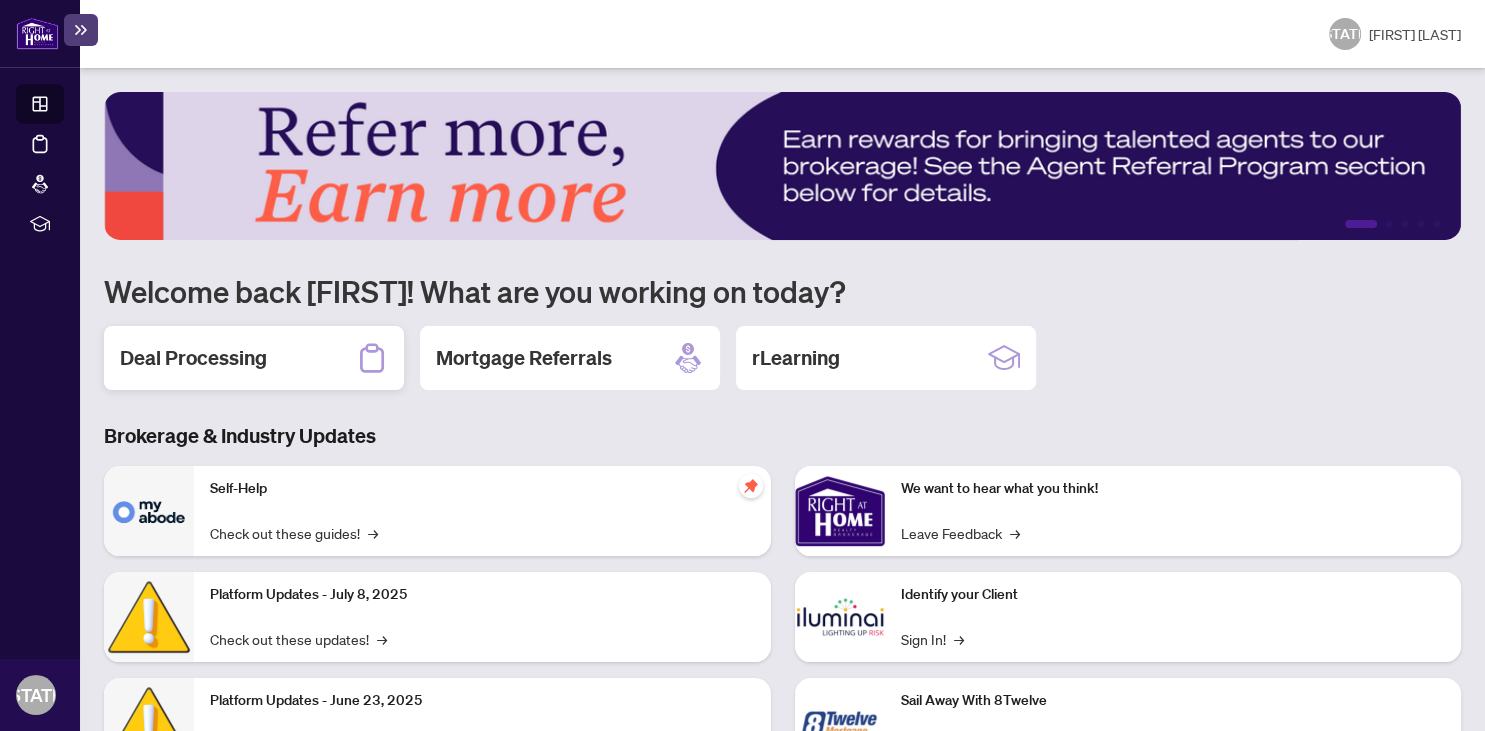 click on "Deal Processing" at bounding box center [193, 358] 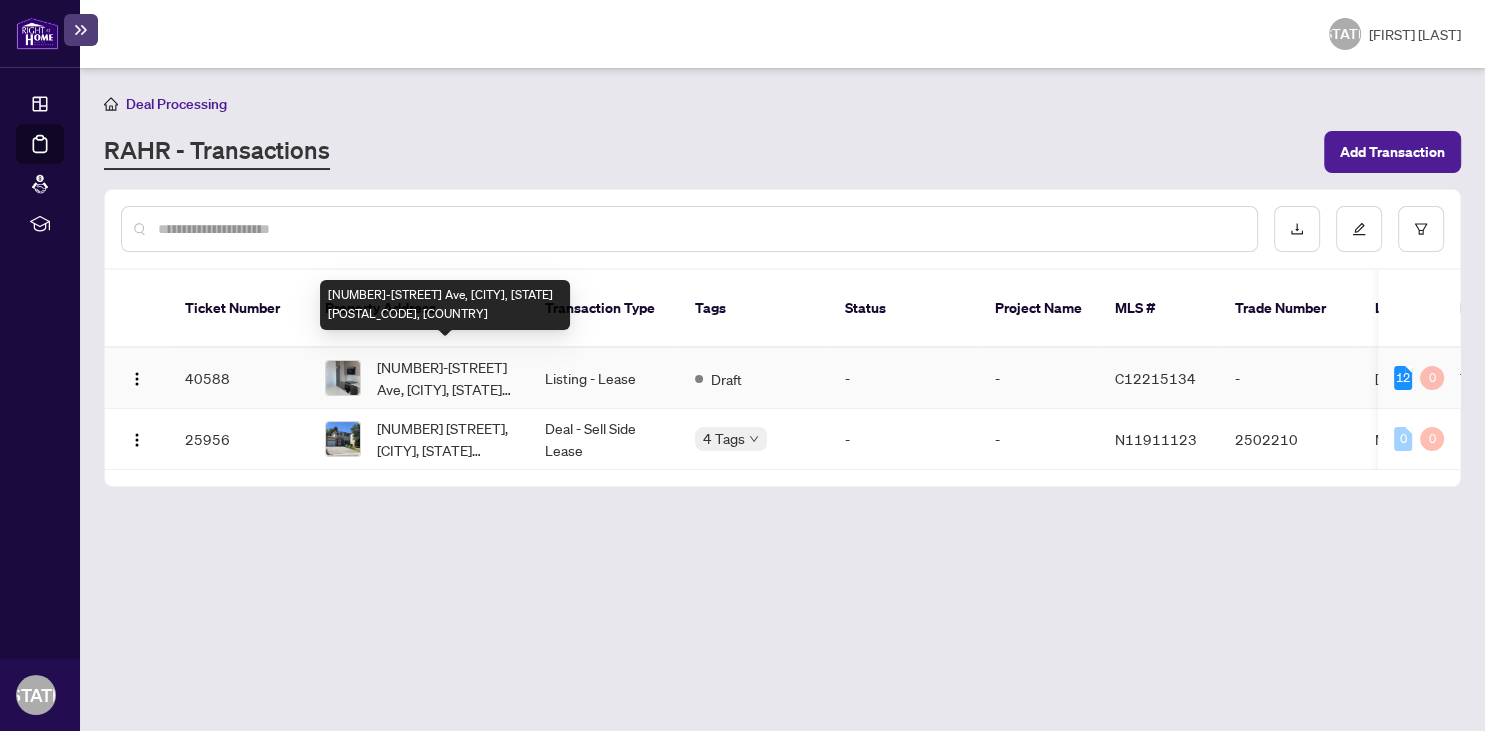 click on "[NUMBER]-[STREET] Ave, [CITY], [STATE] [POSTAL_CODE], [COUNTRY]" at bounding box center [445, 378] 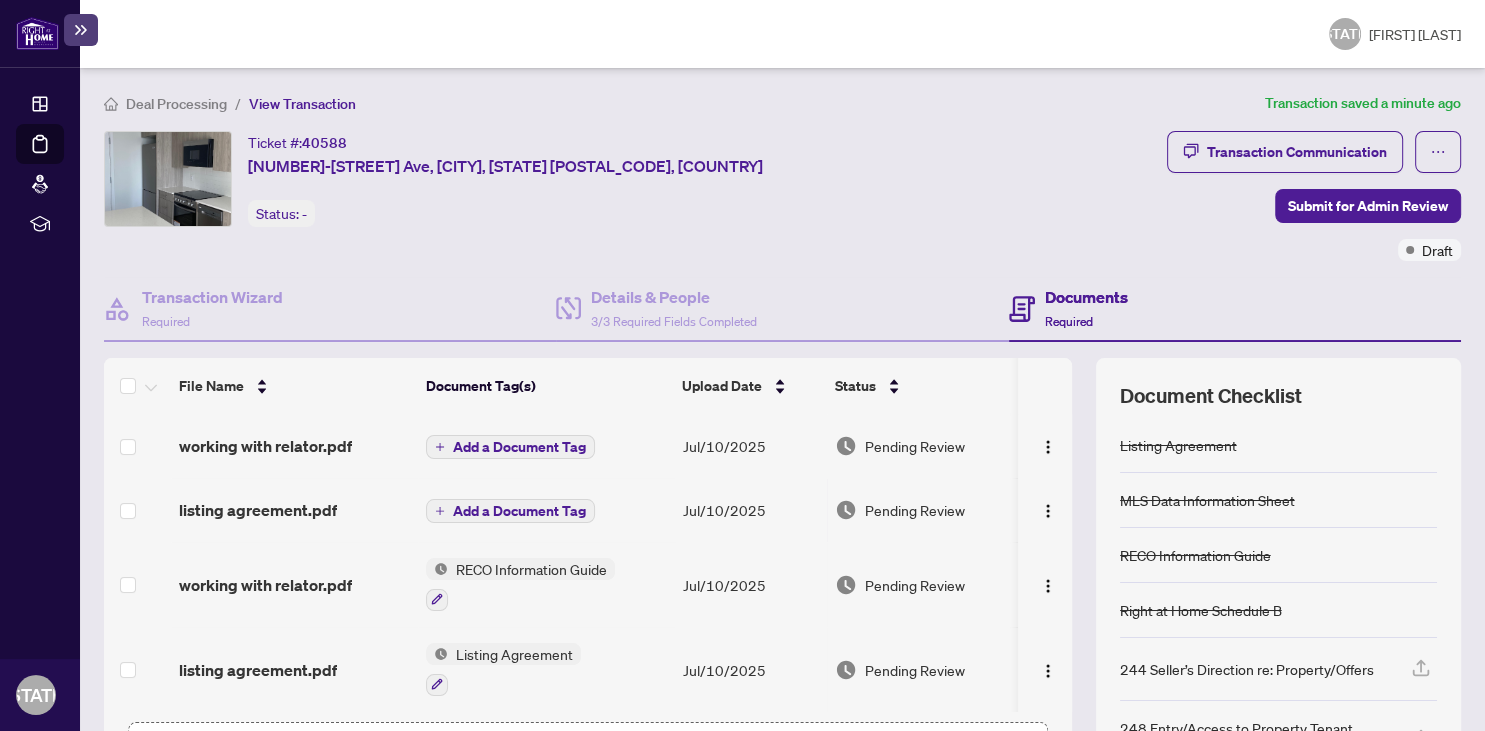 scroll, scrollTop: 110, scrollLeft: 0, axis: vertical 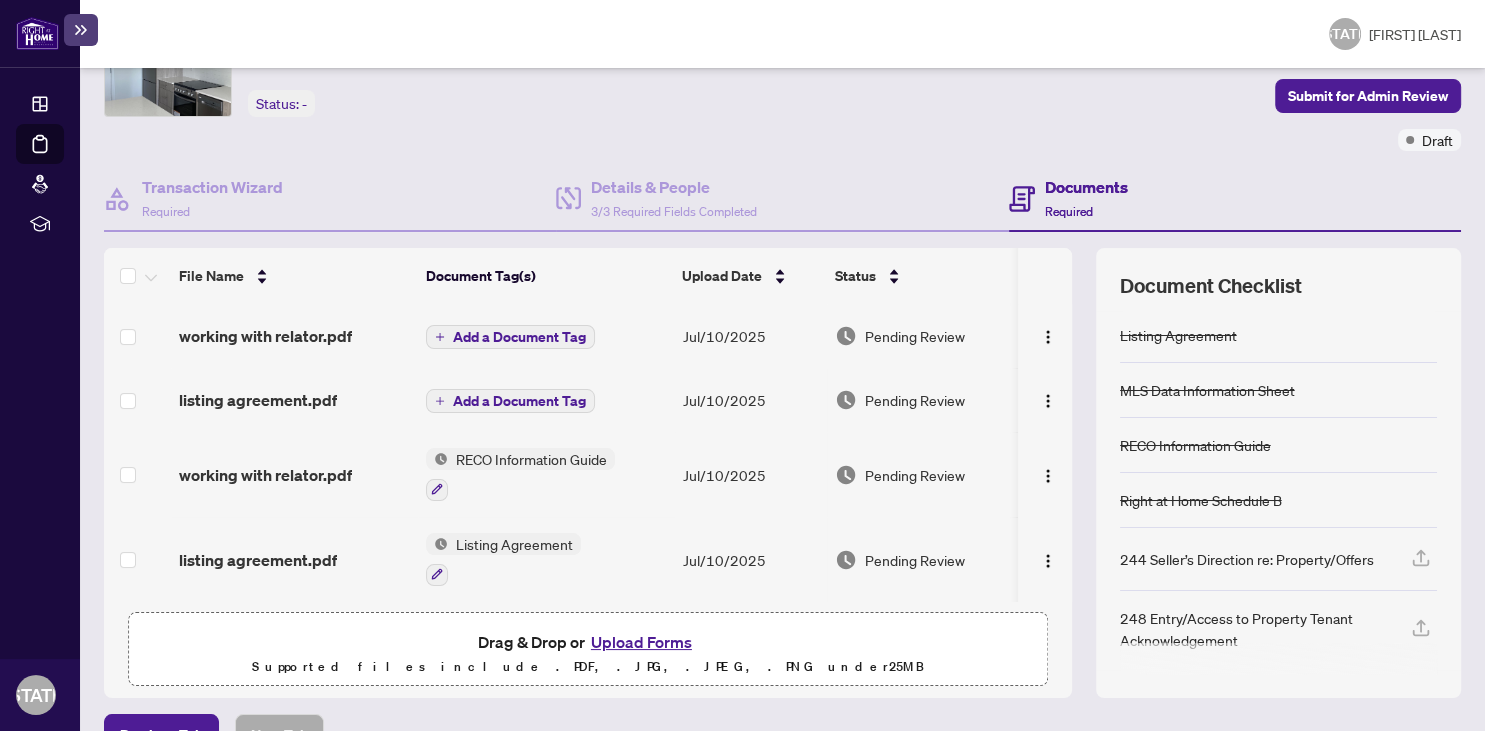 click on "File Name Document Tag(s) Upload Date Status             working with relator.pdf Add a Document Tag Jul/10/2025 Pending Review listing agreement.pdf Add a Document Tag Jul/10/2025 Pending Review working with relator.pdf RECO Information Guide Jul/10/2025 Pending Review listing agreement.pdf Listing Agreement Jul/10/2025 Pending Review Agreement of lease.pdf Add a Document Tag Jul/09/2025 Pending Review Sche B.pdf Right at Home Schedule B Jul/09/2025 Pending Review Deposit Receipt  - 15 Ellerslie Avenue 2704.pdf Add a Document Tag Jul/07/2025 Pending Review Agreement of lease with no Sche A.pdf Add a Document Tag Jul/07/2025 Pending Review confirmation of co.pdf Add a Document Tag Jul/07/2025 Pending Review Sche A.pdf Add a Document Tag Jul/07/2025 Pending Review Sche B.pdf Add a Document Tag Jul/07/2025 Pending Review MLS Data Sheet.pdf MLS Data Information Sheet Jun/22/2025 Pending Review Drag & Drop or Upload Forms Supported files include   .PDF, .JPG, .JPEG, .PNG   under  25 MB" at bounding box center [588, 473] 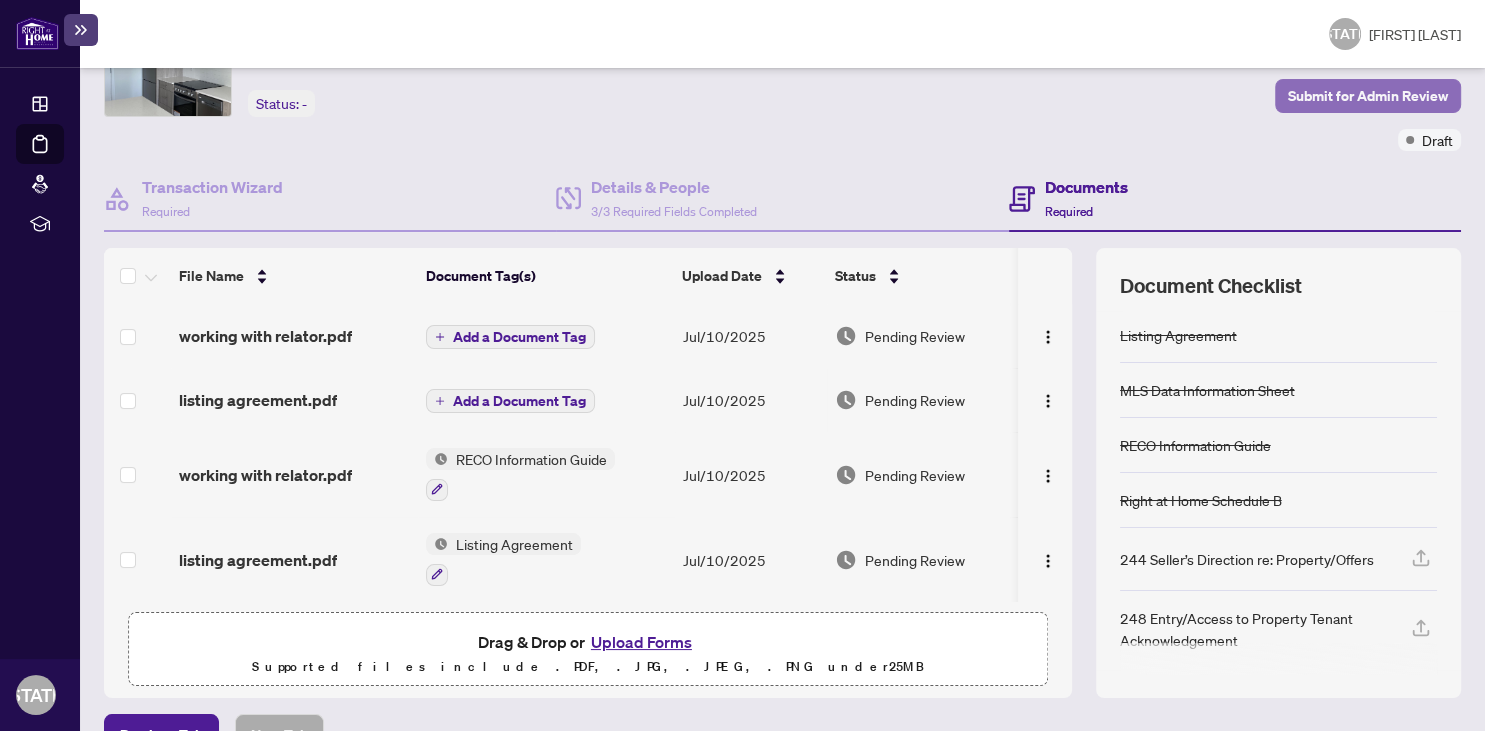 click on "Submit for Admin Review" at bounding box center (1368, 96) 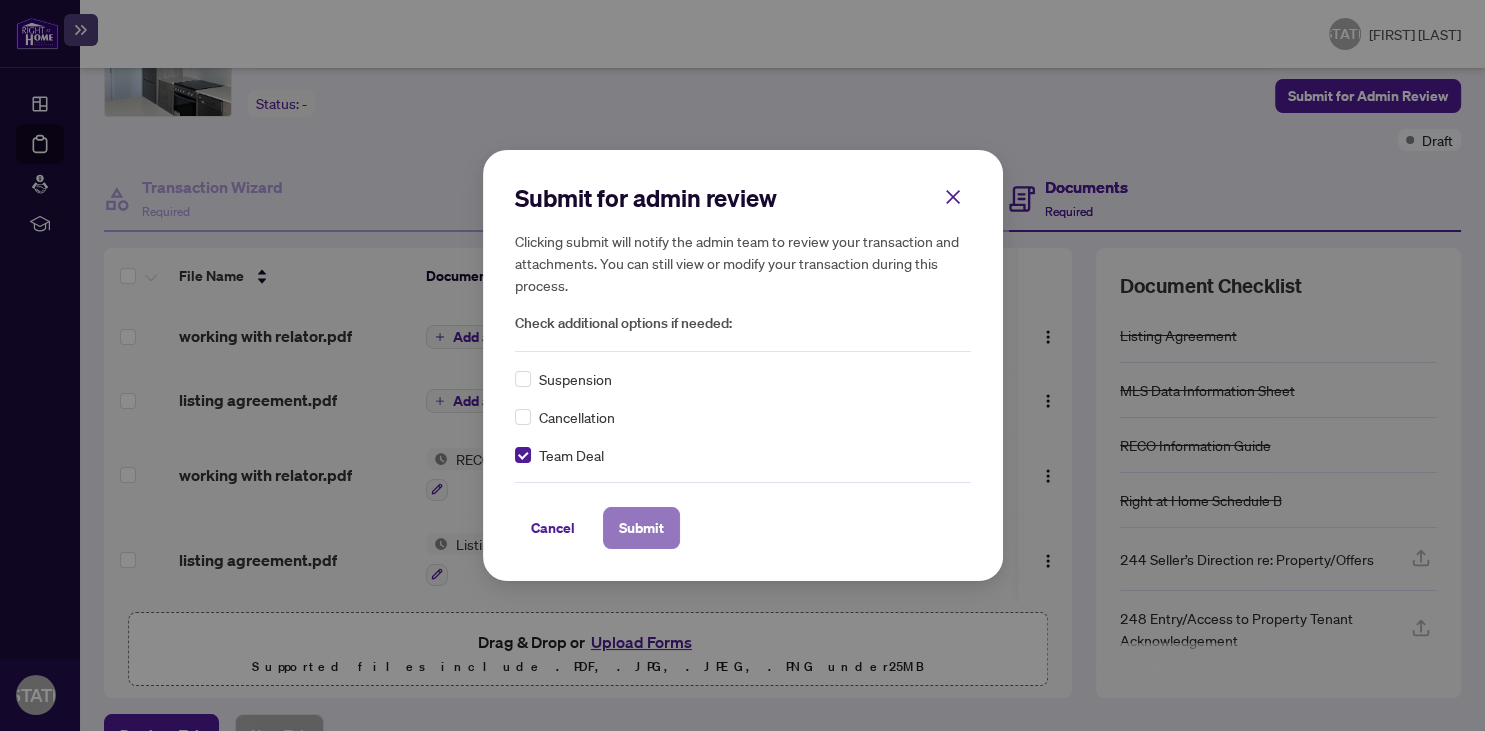 click on "Submit" at bounding box center (641, 528) 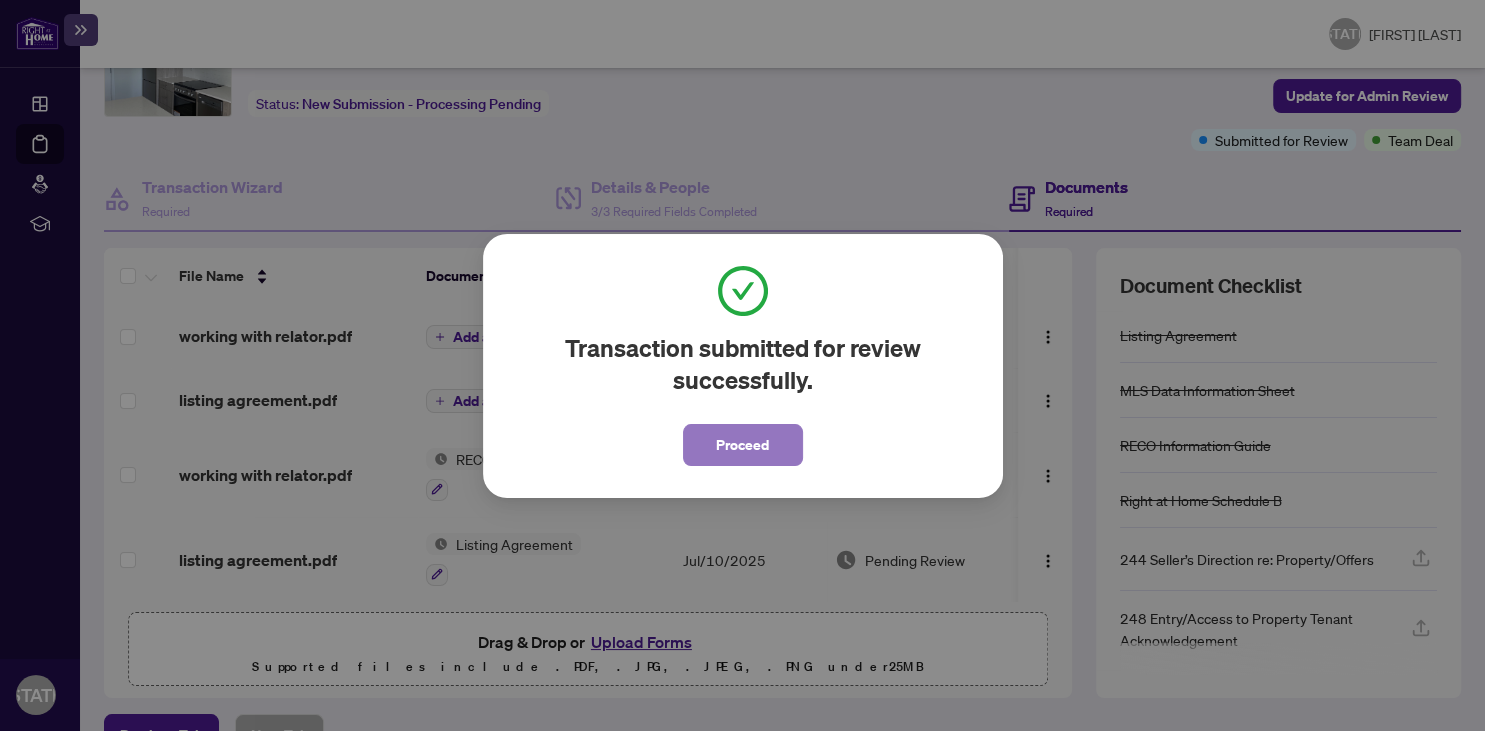 click on "Proceed" at bounding box center (742, 445) 